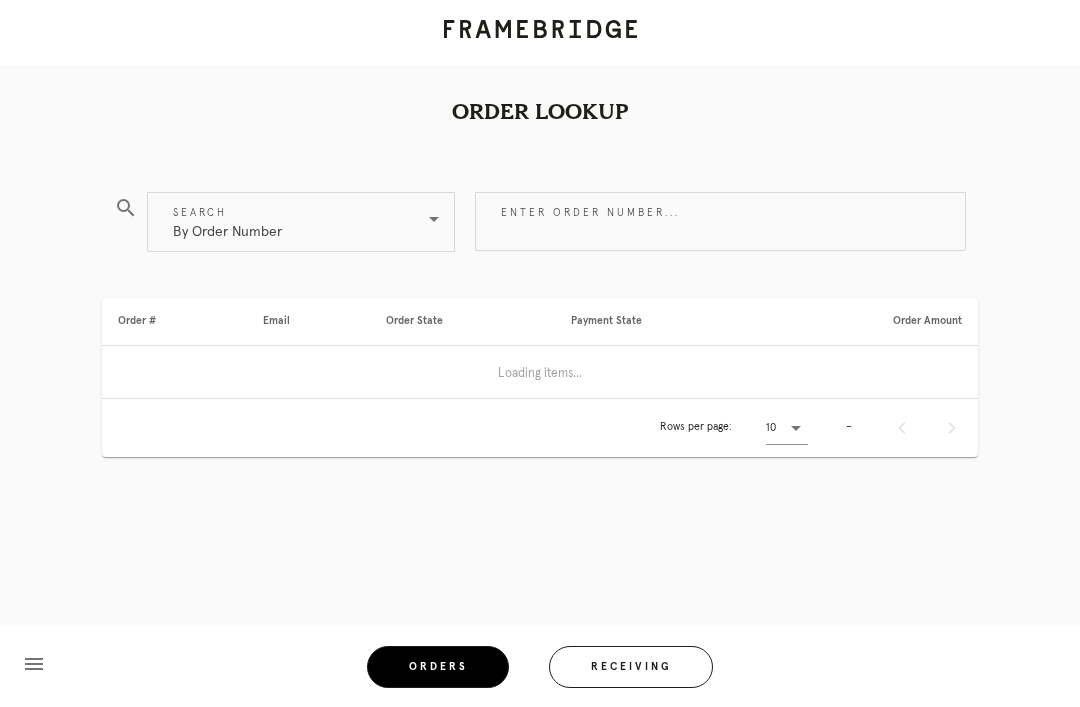scroll, scrollTop: 64, scrollLeft: 0, axis: vertical 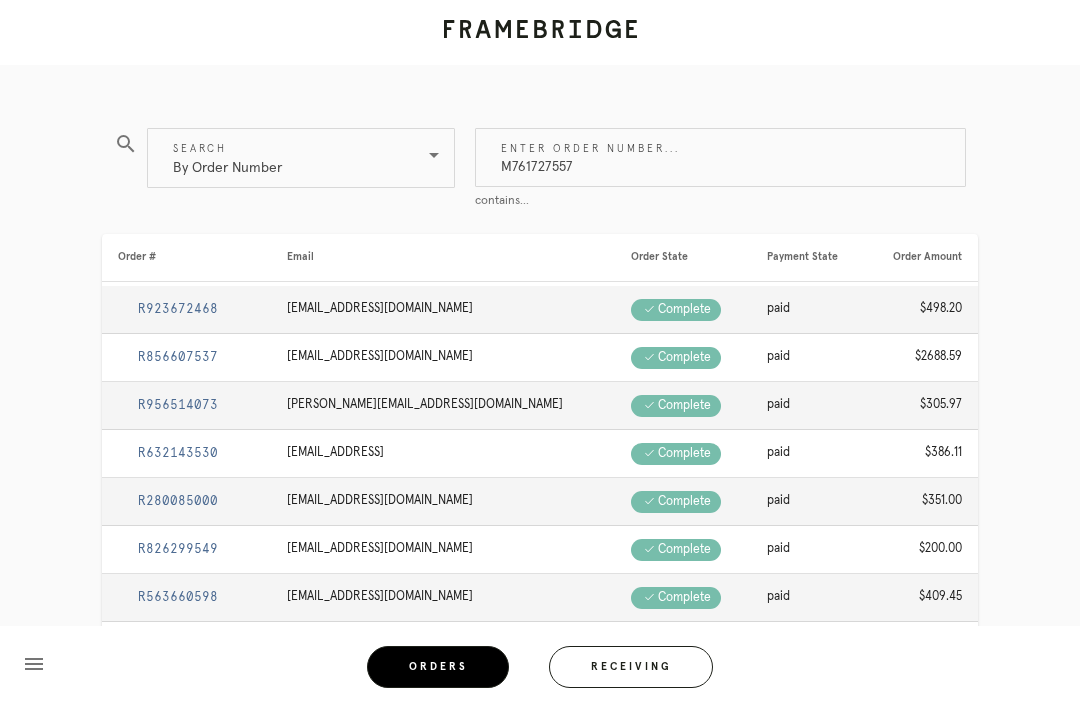 type on "M761727557" 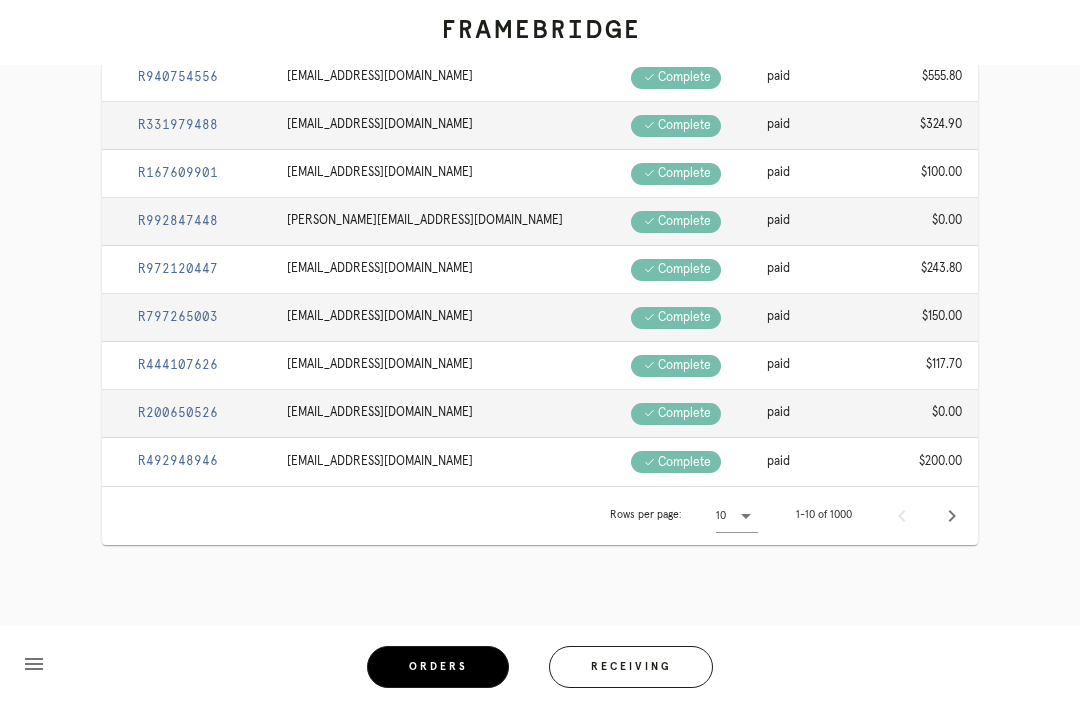 scroll, scrollTop: 64, scrollLeft: 0, axis: vertical 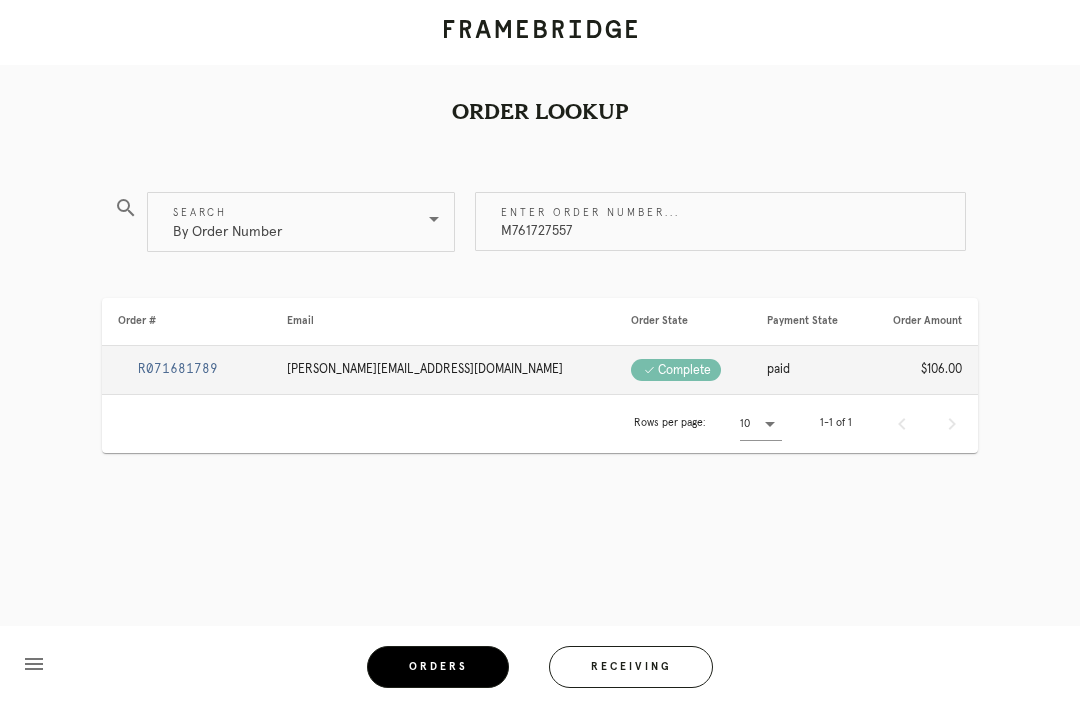 click on "R071681789" at bounding box center [178, 369] 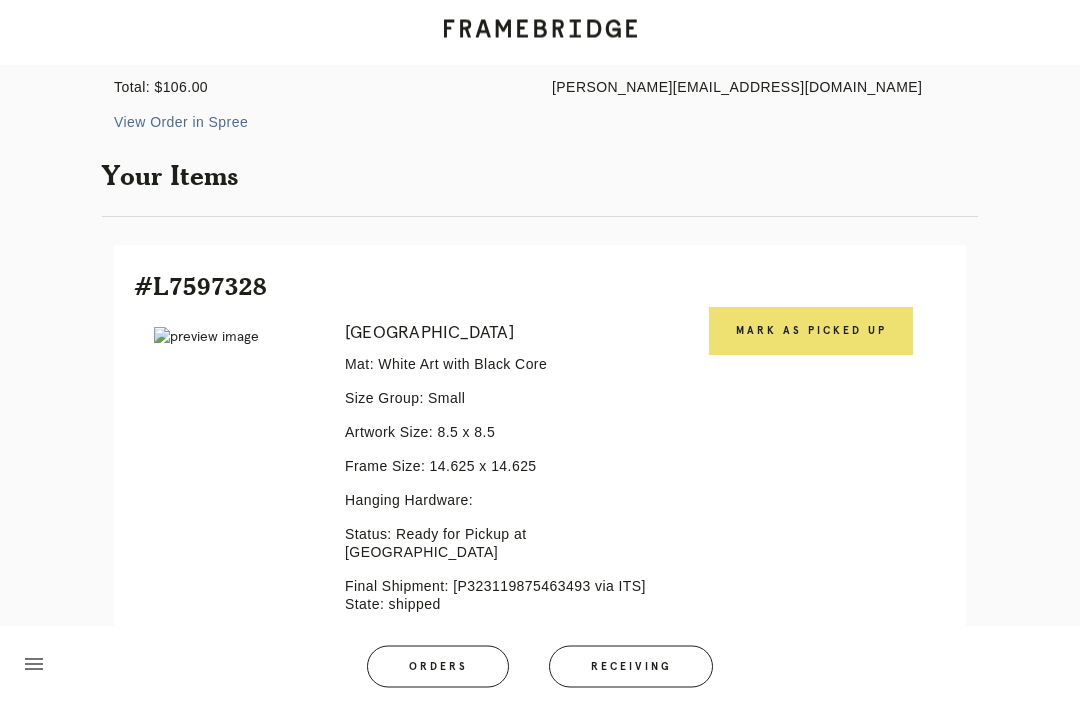scroll, scrollTop: 0, scrollLeft: 0, axis: both 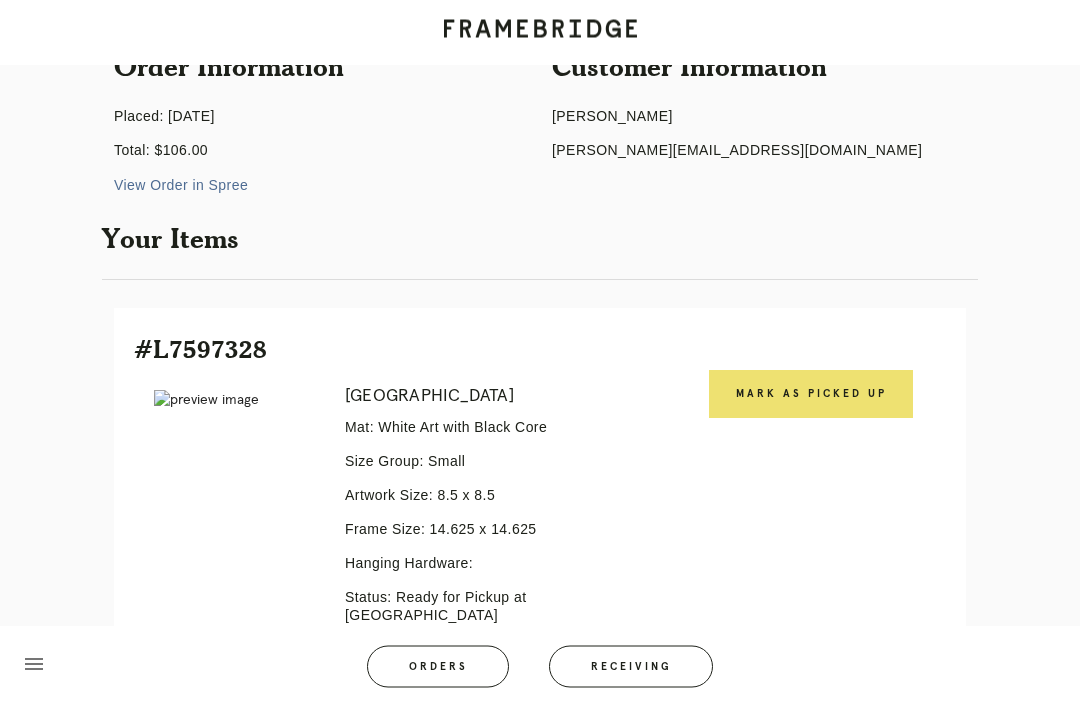 click on "Mark as Picked Up" at bounding box center [811, 395] 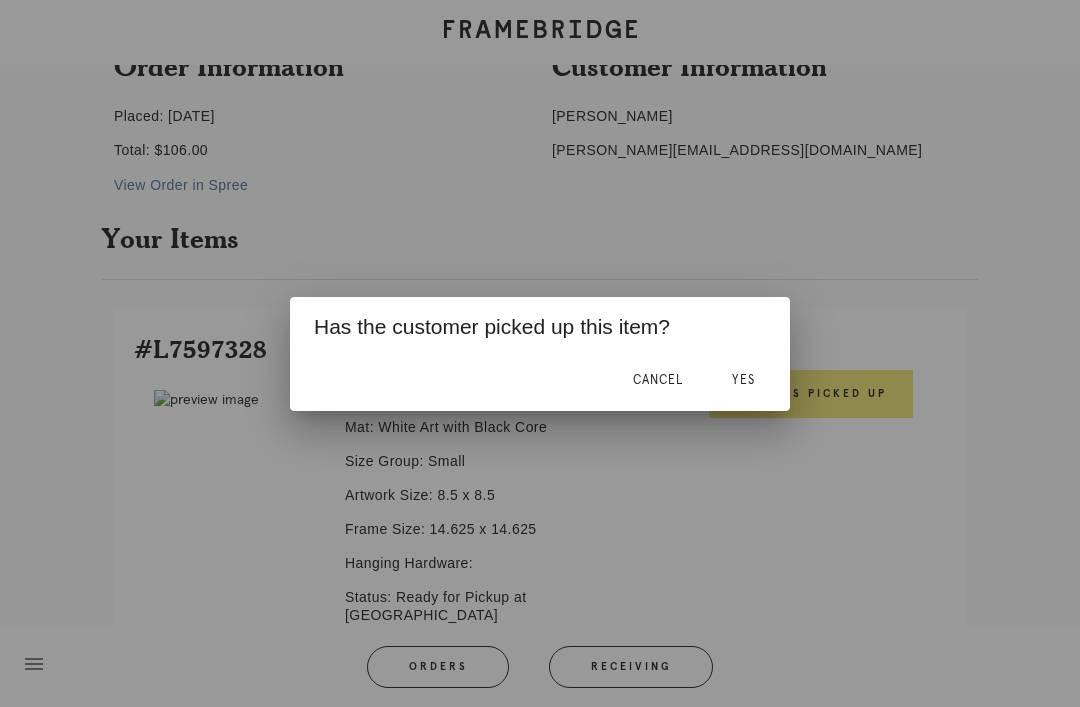 click on "Yes" at bounding box center (743, 380) 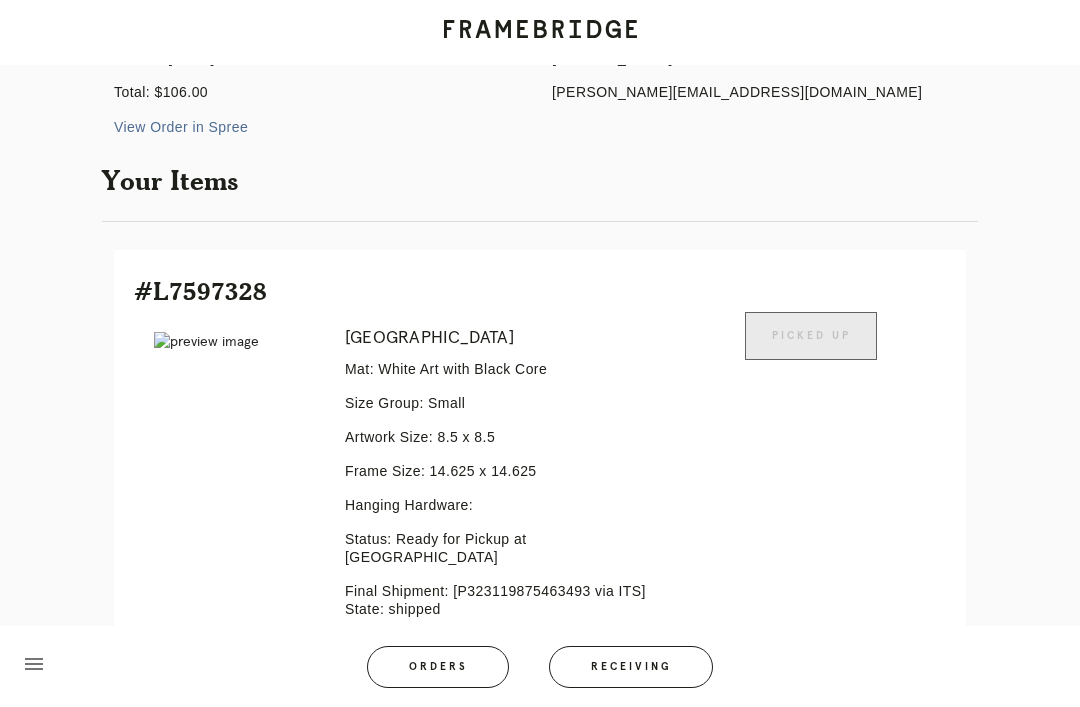 scroll, scrollTop: 273, scrollLeft: 0, axis: vertical 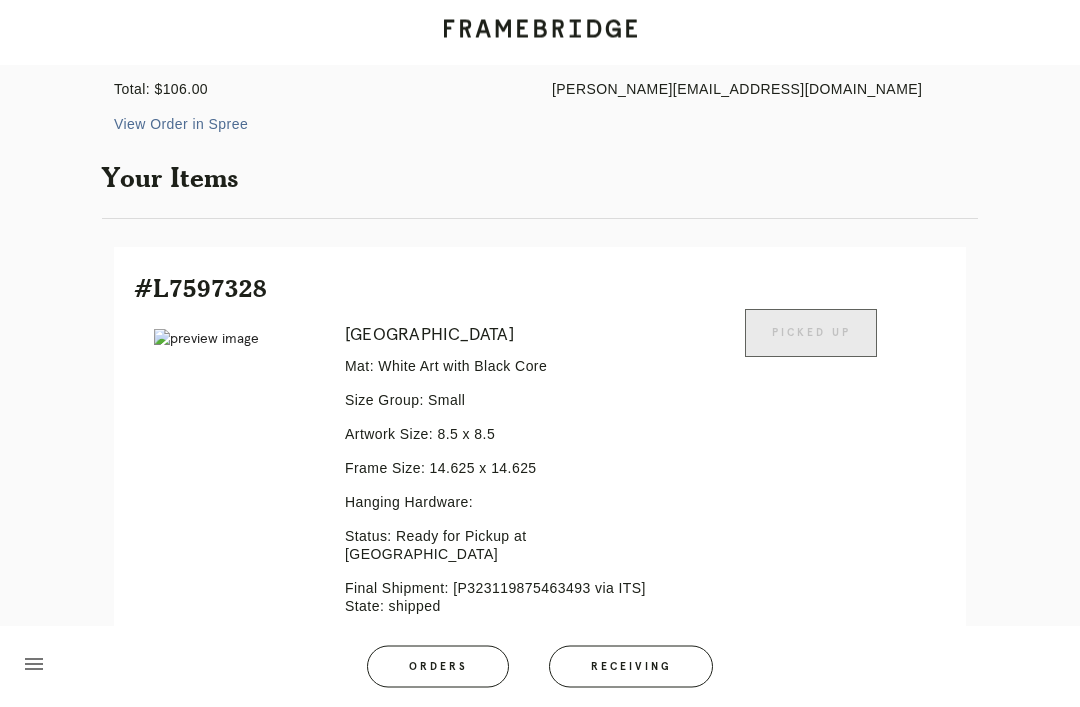 click on "Orders" at bounding box center (438, 667) 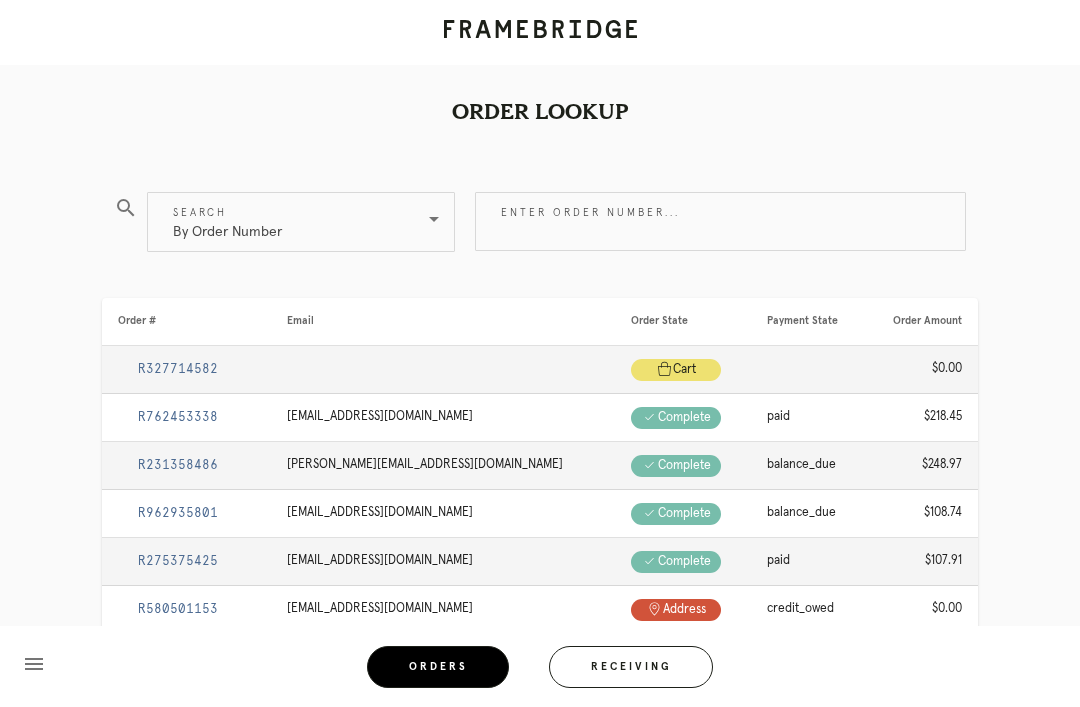 click on "Enter order number..." at bounding box center (720, 221) 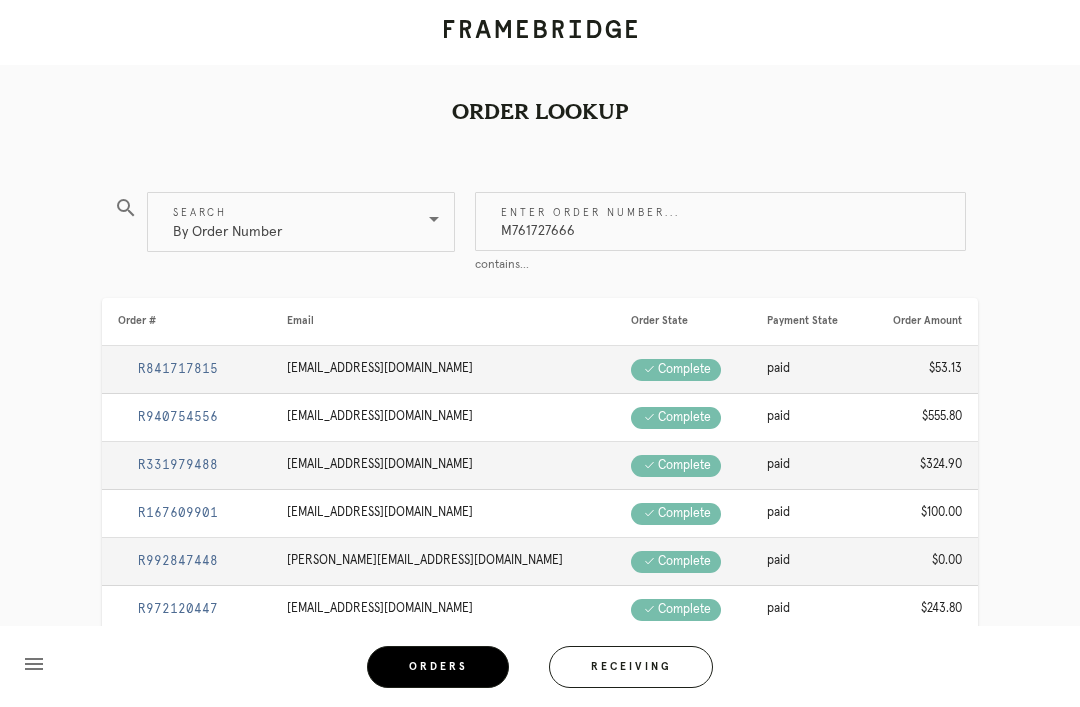 type on "M761727666" 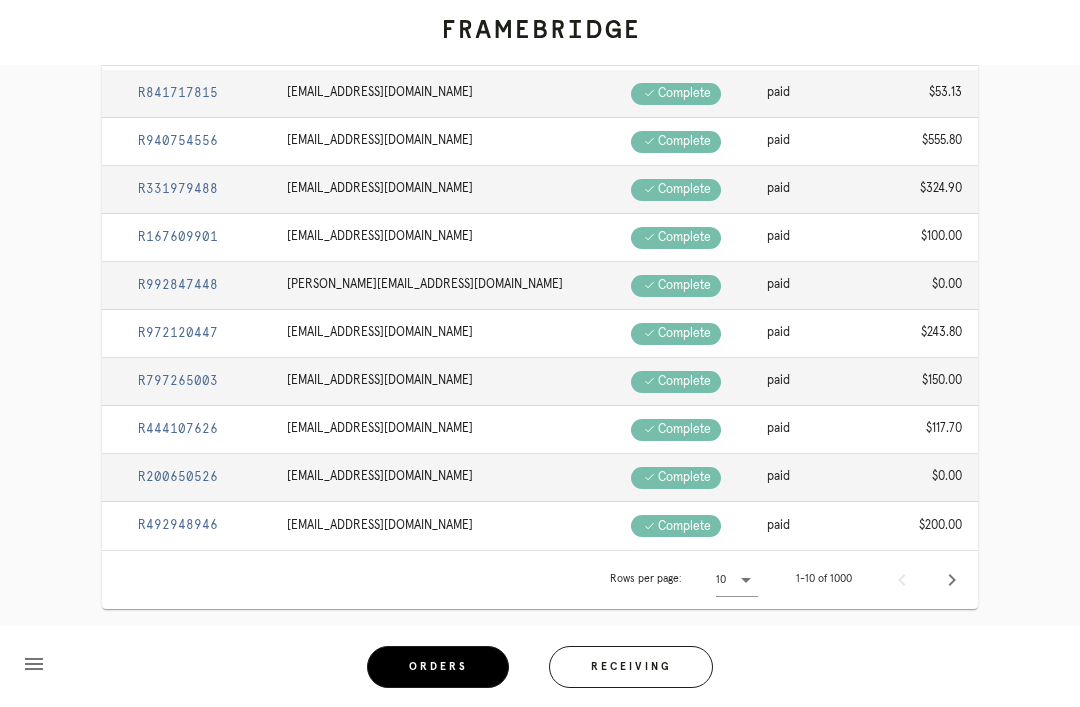 scroll, scrollTop: 0, scrollLeft: 0, axis: both 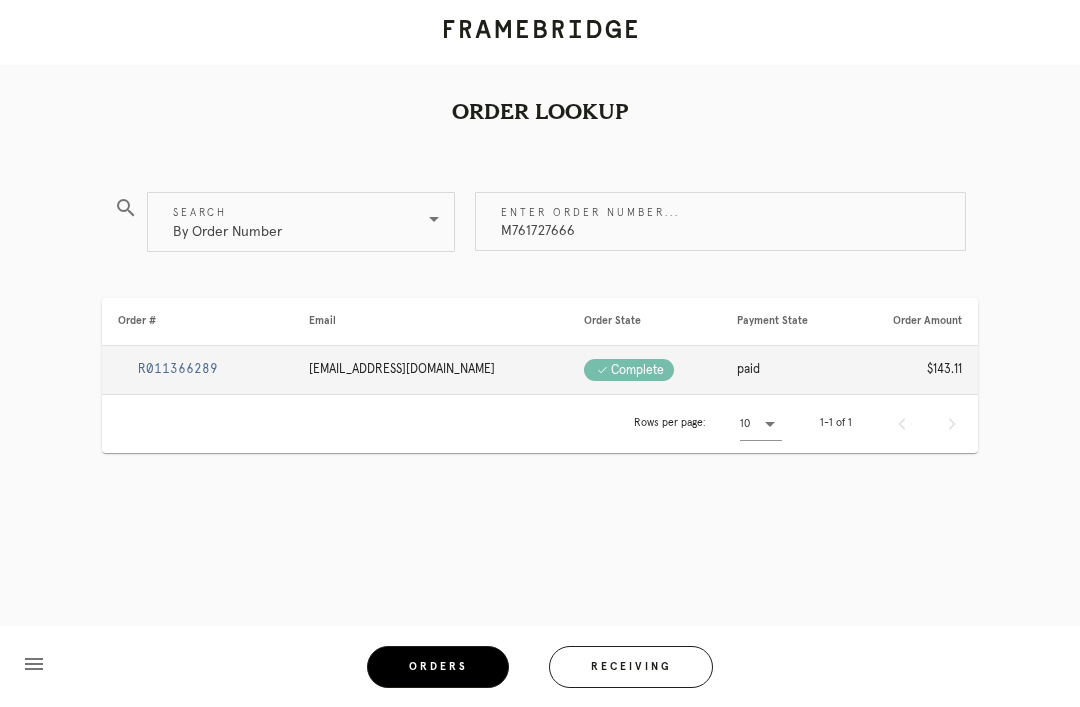 click on "R011366289" at bounding box center (178, 369) 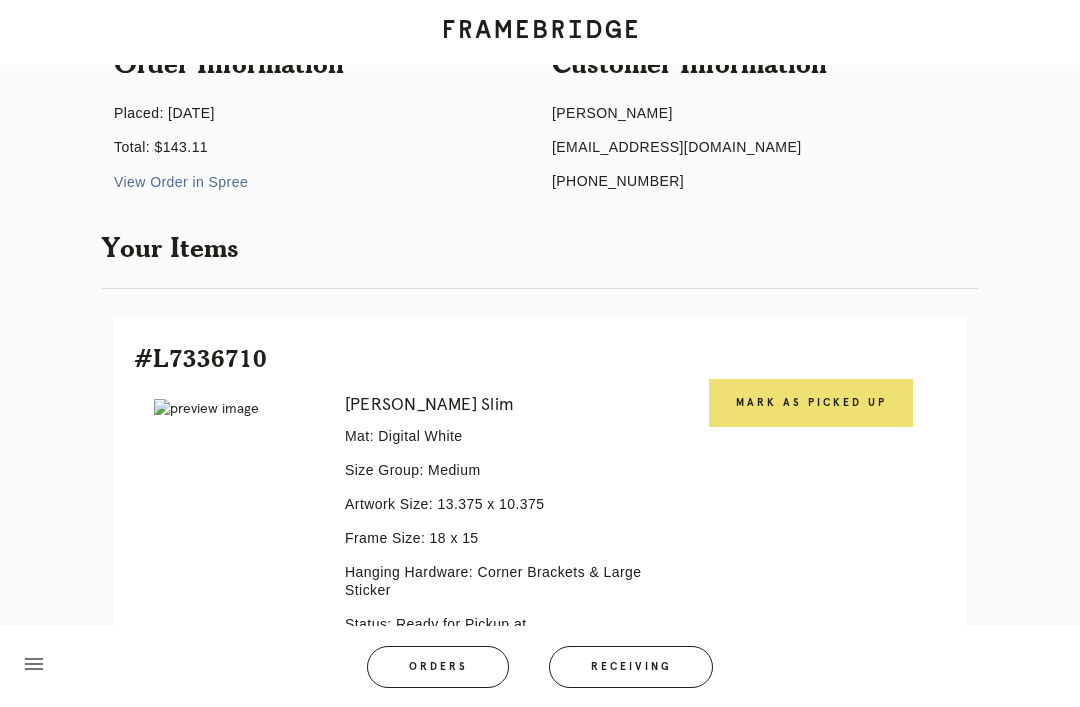 scroll, scrollTop: 313, scrollLeft: 0, axis: vertical 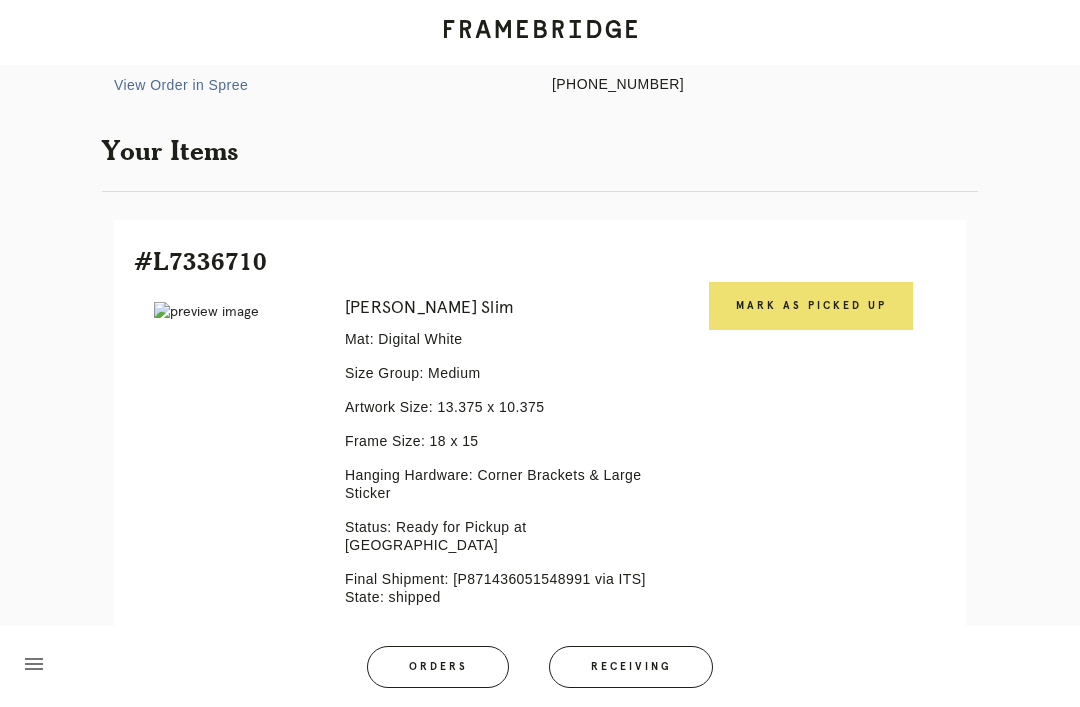 click on "Mark as Picked Up" at bounding box center (811, 306) 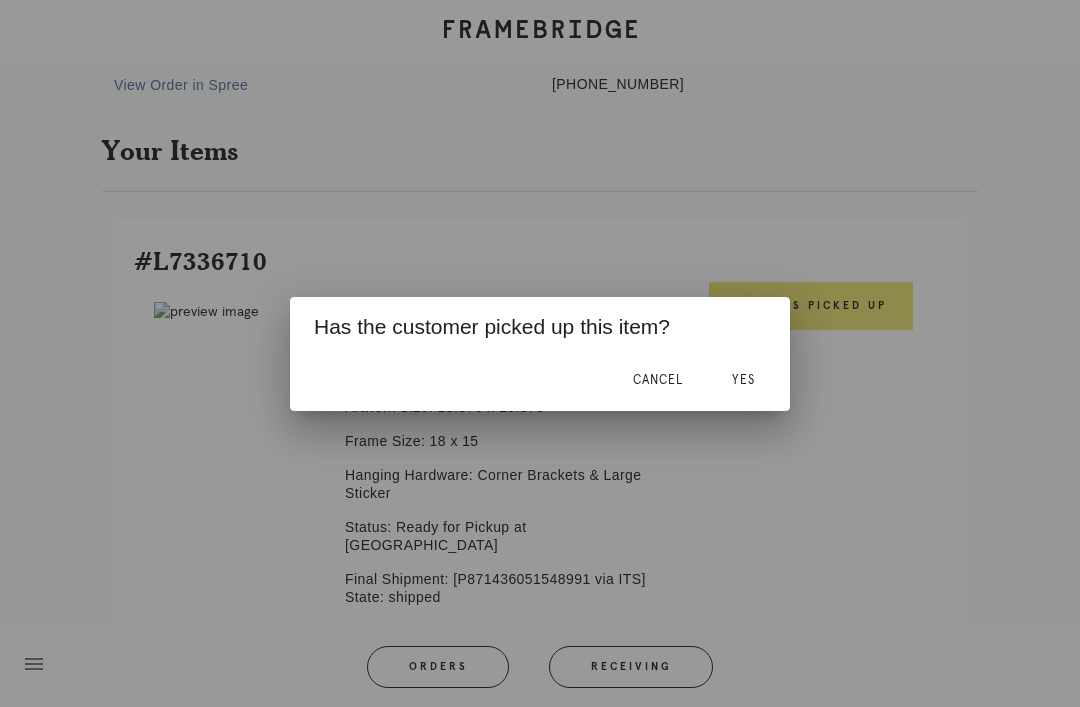 click on "Yes" at bounding box center (743, 380) 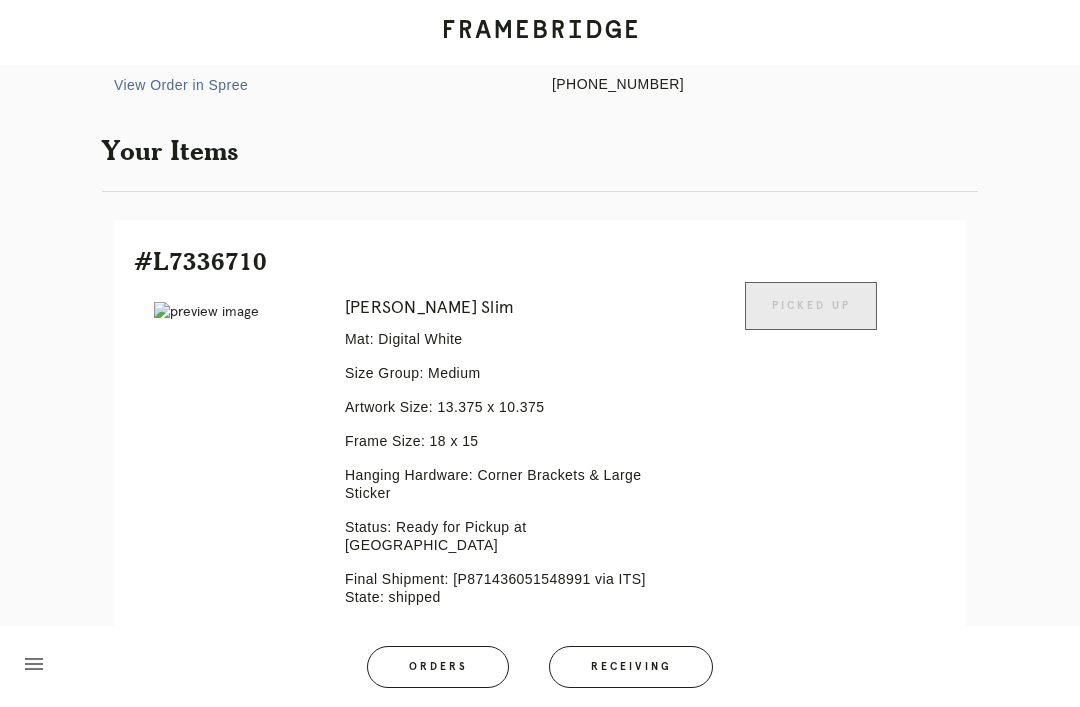 click on "Orders" at bounding box center [438, 667] 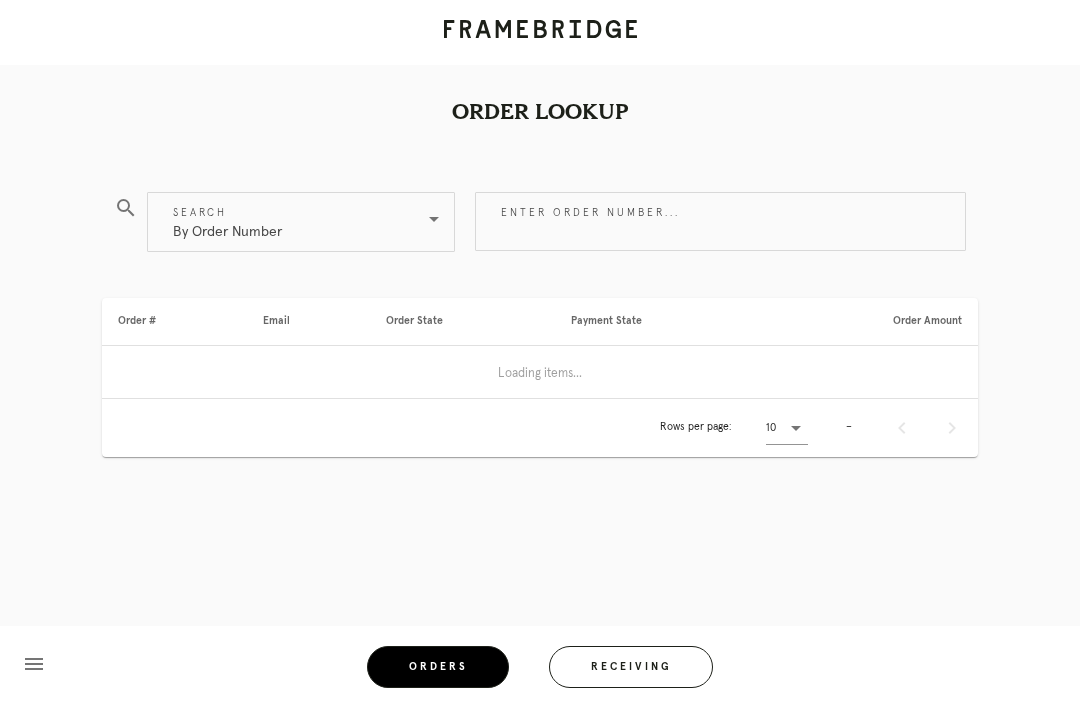 scroll, scrollTop: 0, scrollLeft: 0, axis: both 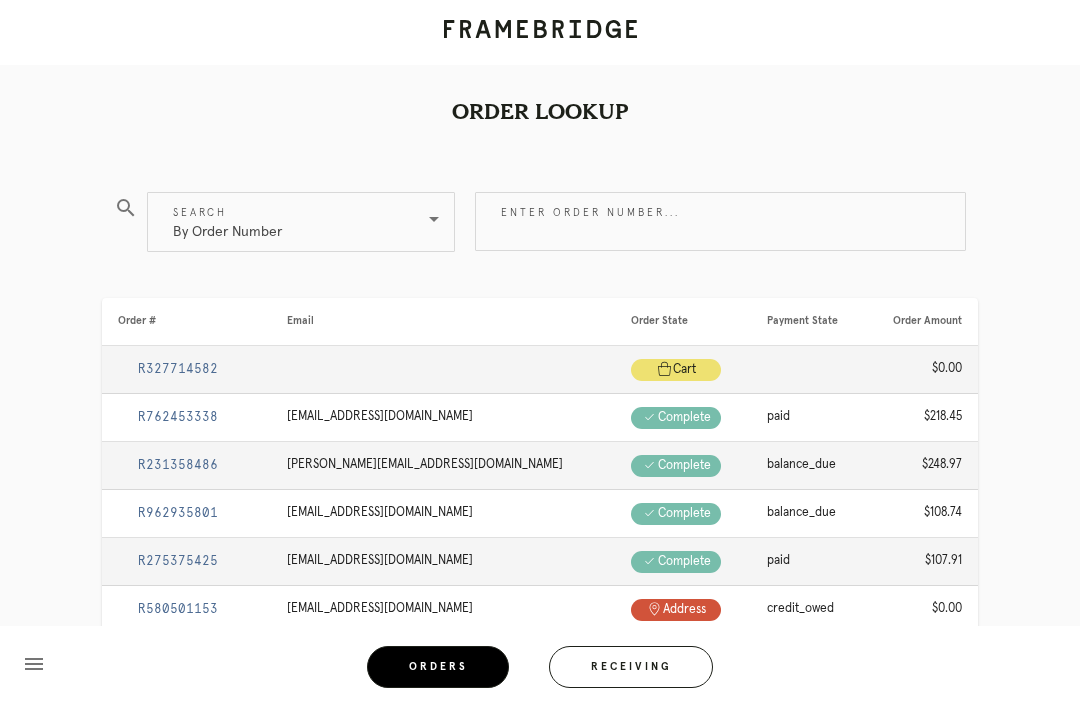 click on "Enter order number..." at bounding box center [720, 221] 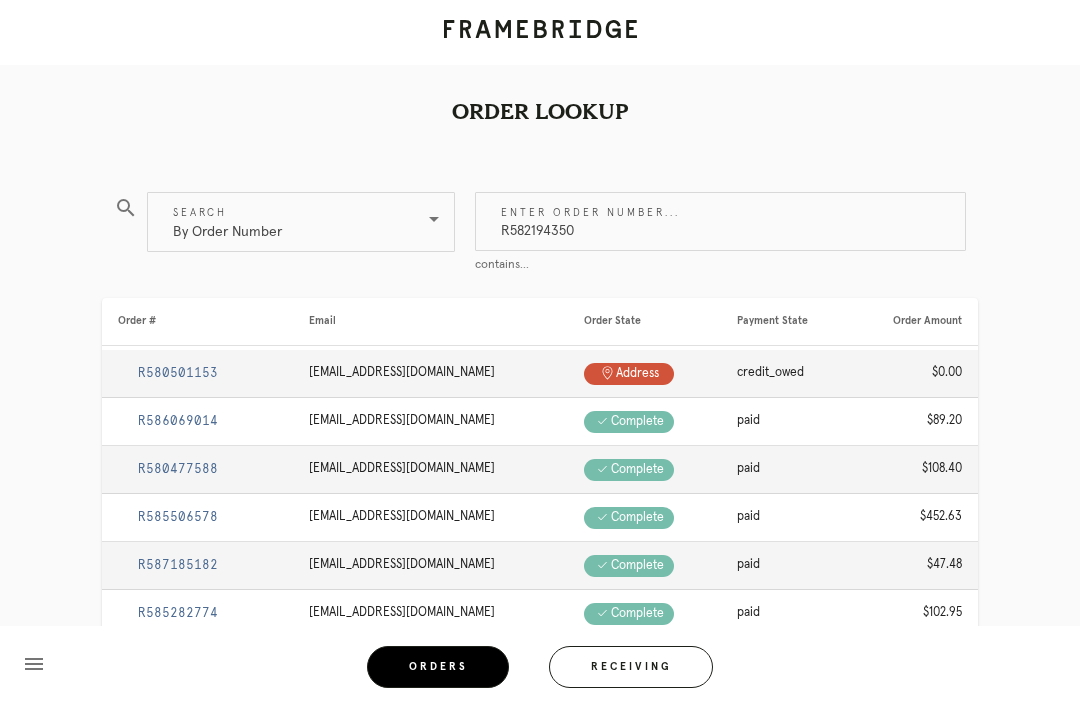 type on "R582194350" 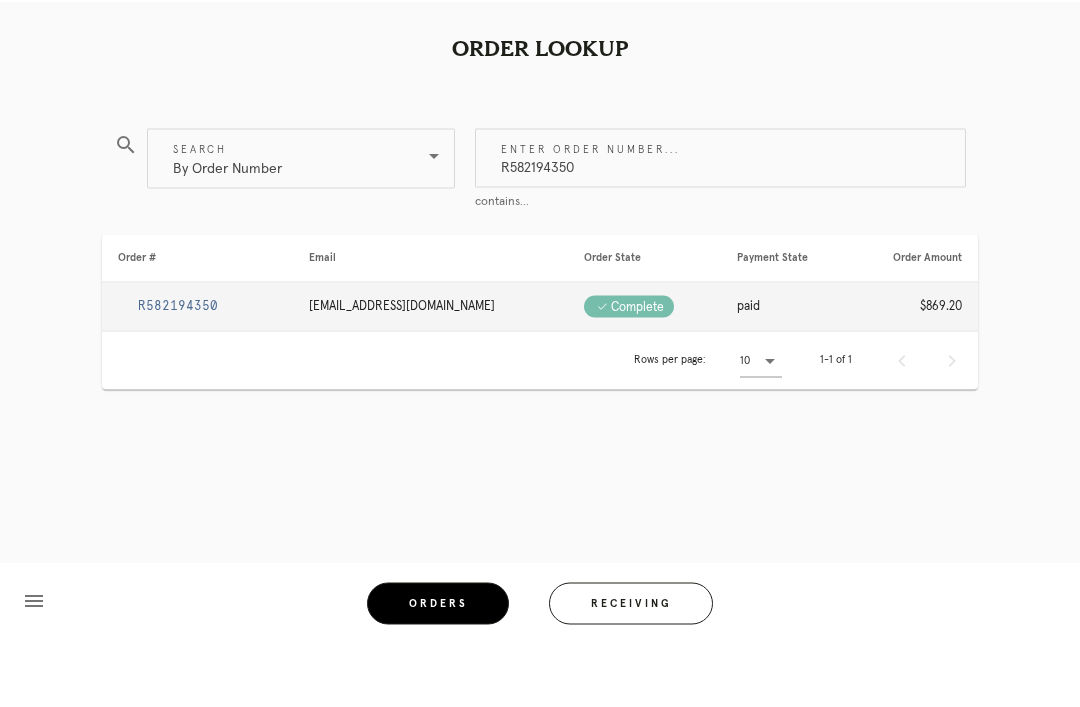 click on "Order Lookup
search Search By Order Number   Enter order number... R582194350 contains...   Order # Email Order State Payment State Order Amount
R582194350
kas4j2000@gmail.com
Check
.a {
fill: #1d2019;
}
complete
paid
$869.20
Rows per page: 10 1-1 of 1   menu
Orders
Receiving
Logged in as:   margarita.varela@framebridge.com   Clarendon
Logout" at bounding box center (540, 307) 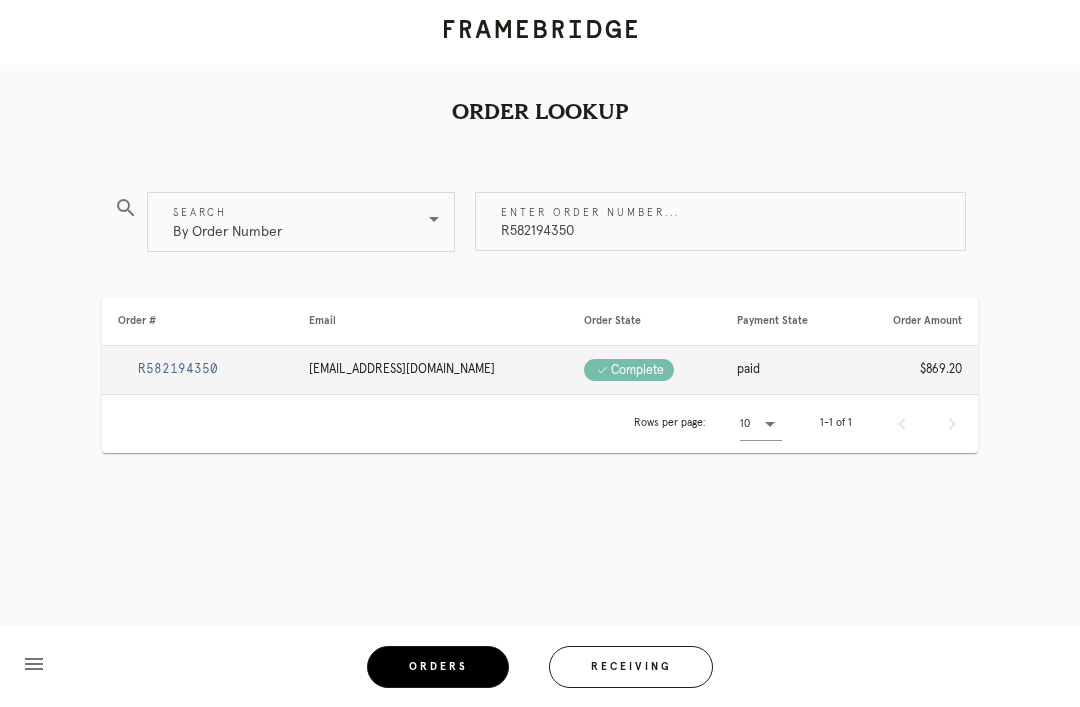 click on "R582194350" at bounding box center [178, 369] 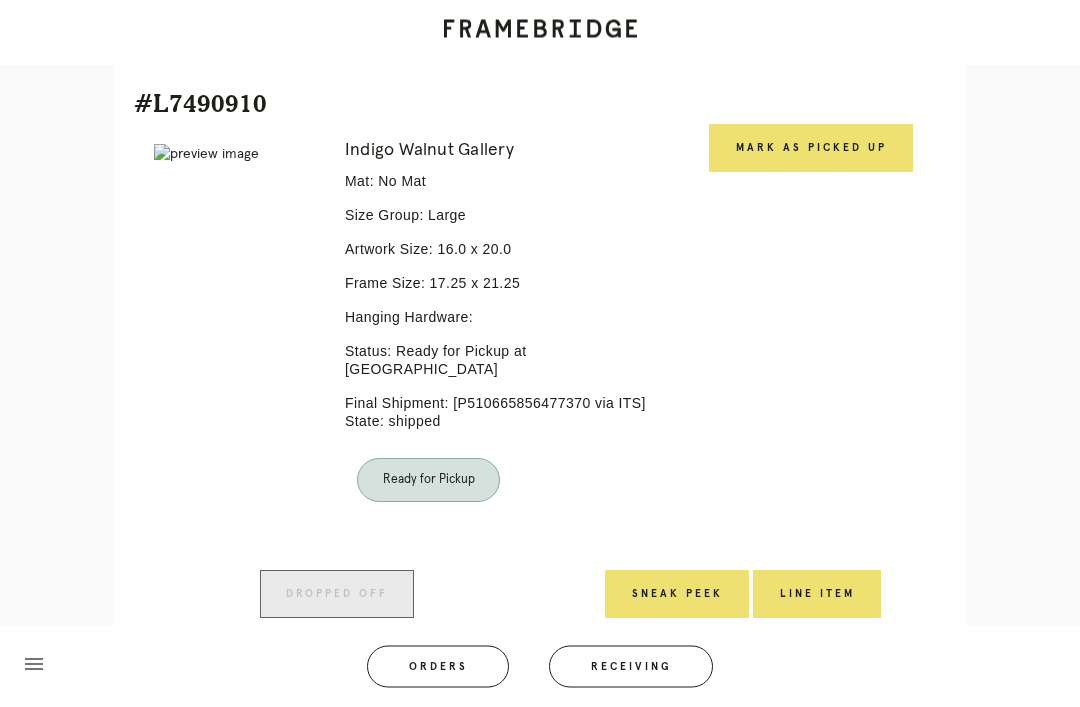 scroll, scrollTop: 1010, scrollLeft: 0, axis: vertical 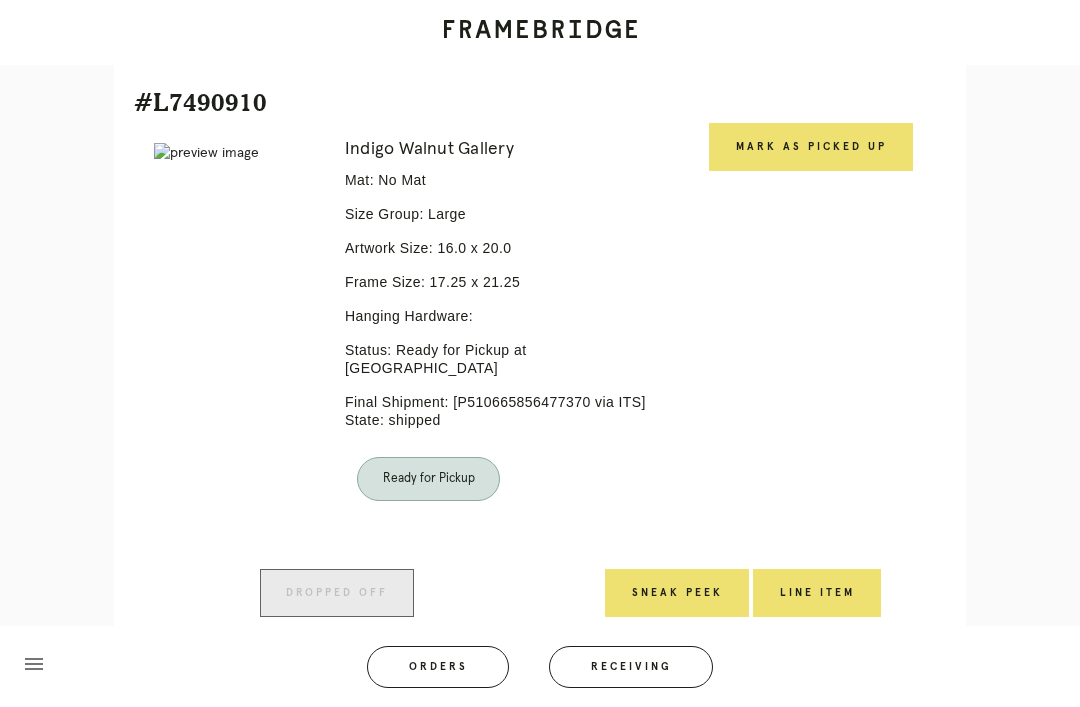 click on "Mark as Picked Up" at bounding box center [811, 147] 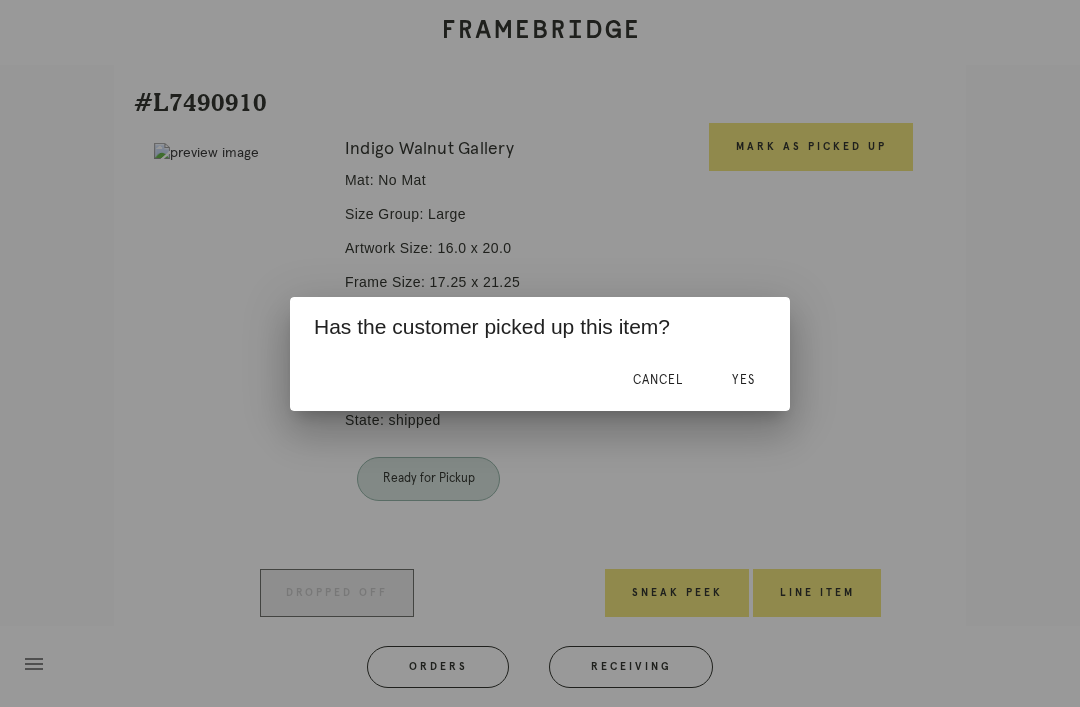 click on "Yes" at bounding box center (743, 381) 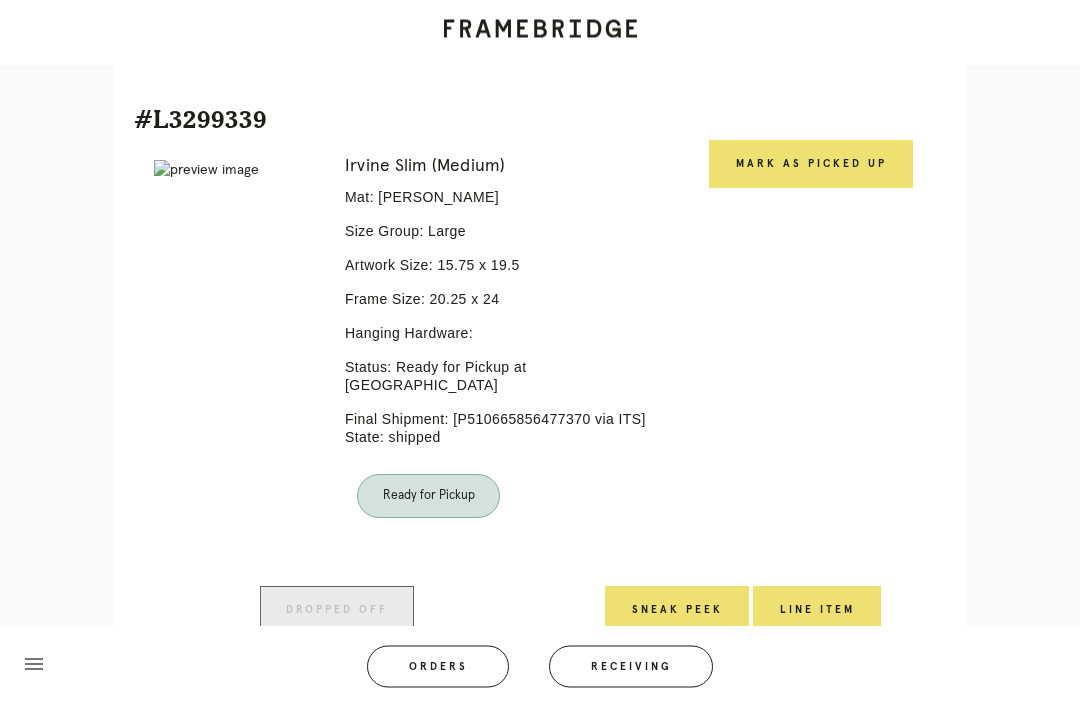 click on "Mark as Picked Up" at bounding box center [811, 165] 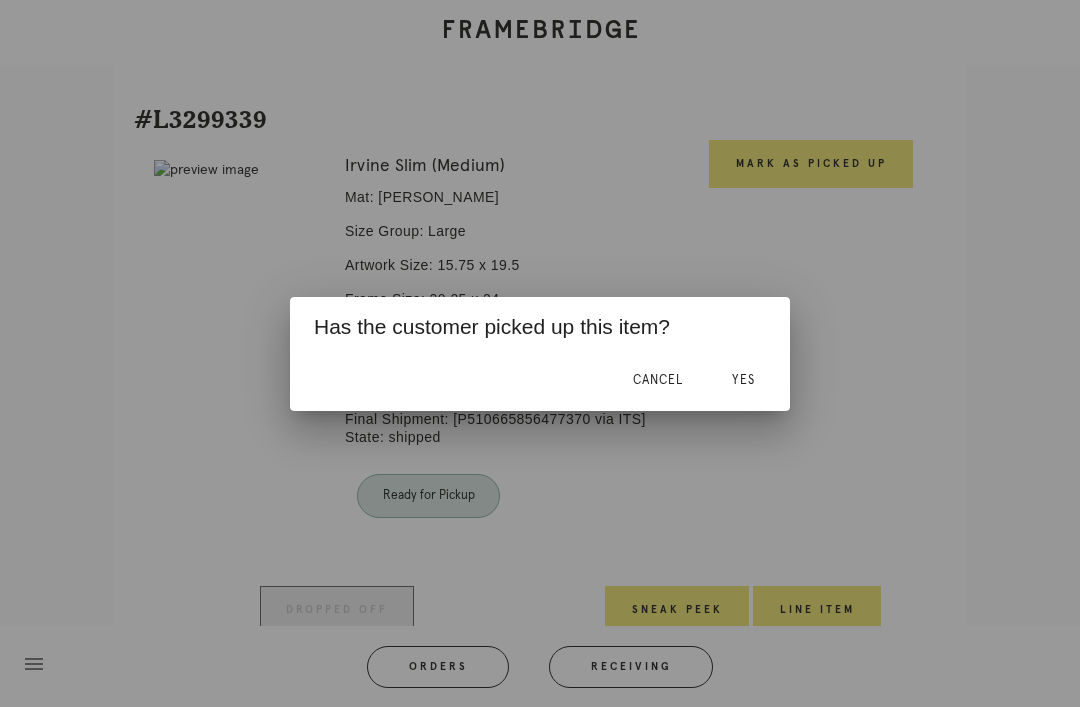 click on "Yes" at bounding box center (743, 380) 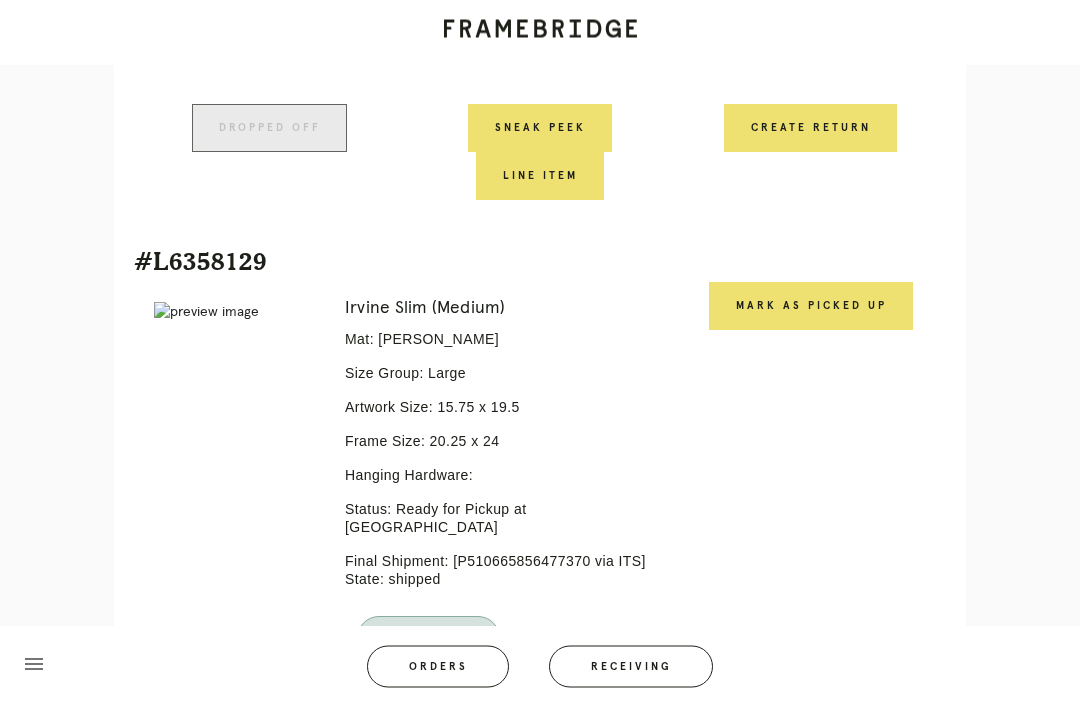 click on "Mark as Picked Up" at bounding box center [811, 307] 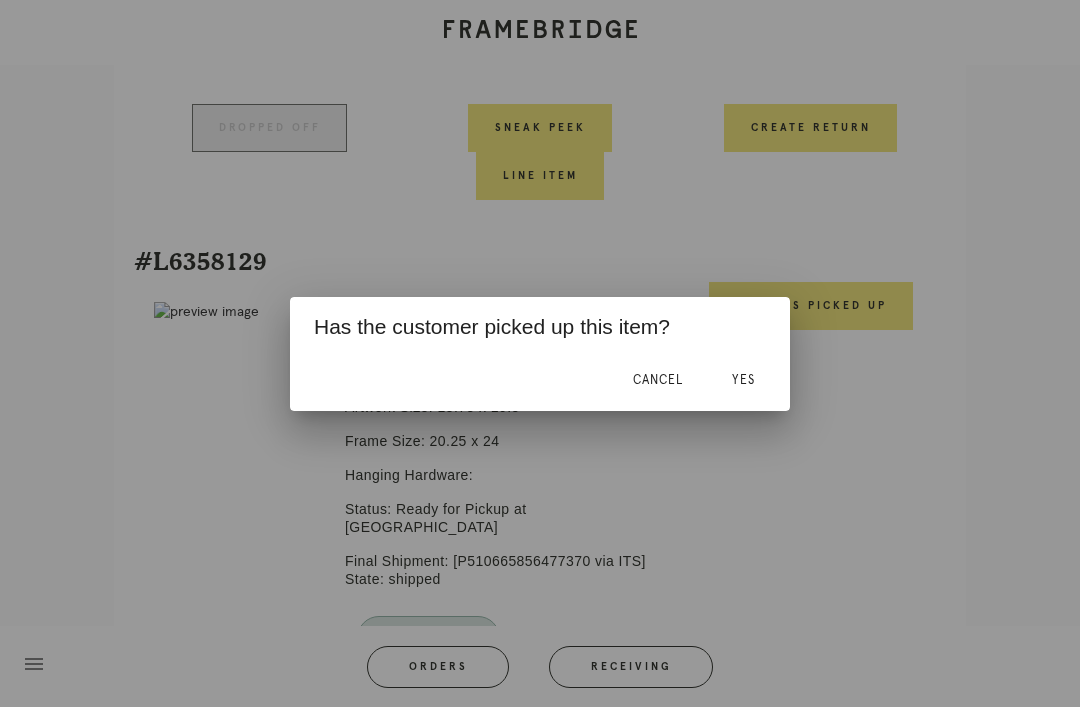 click on "Yes" at bounding box center (743, 381) 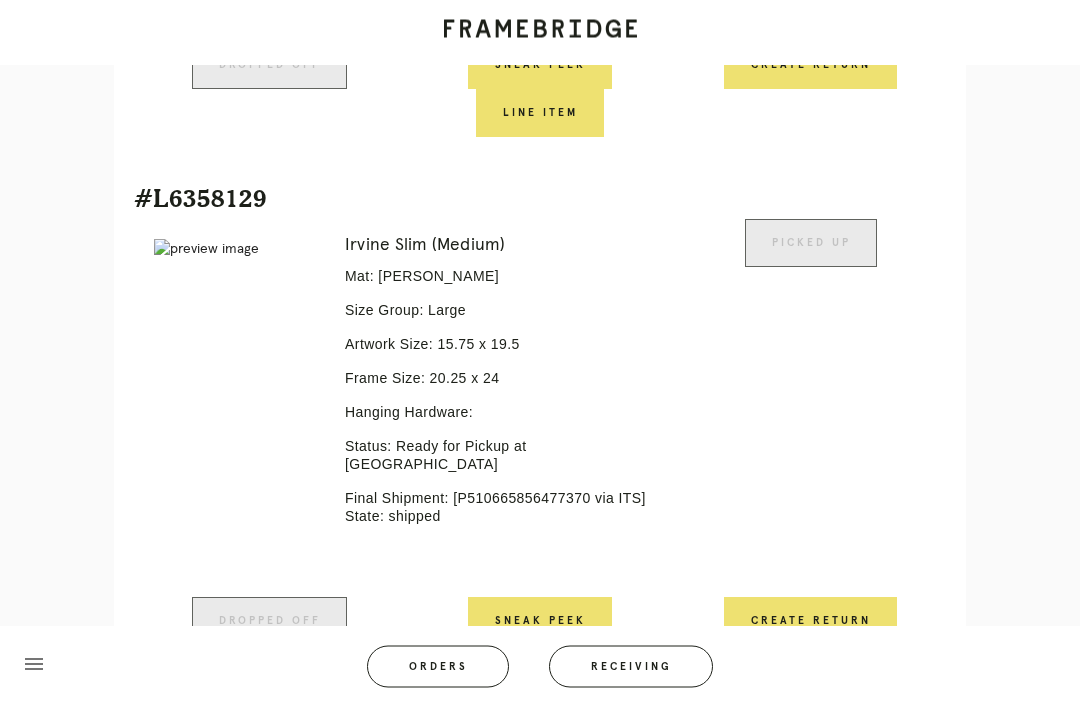 scroll, scrollTop: 2054, scrollLeft: 0, axis: vertical 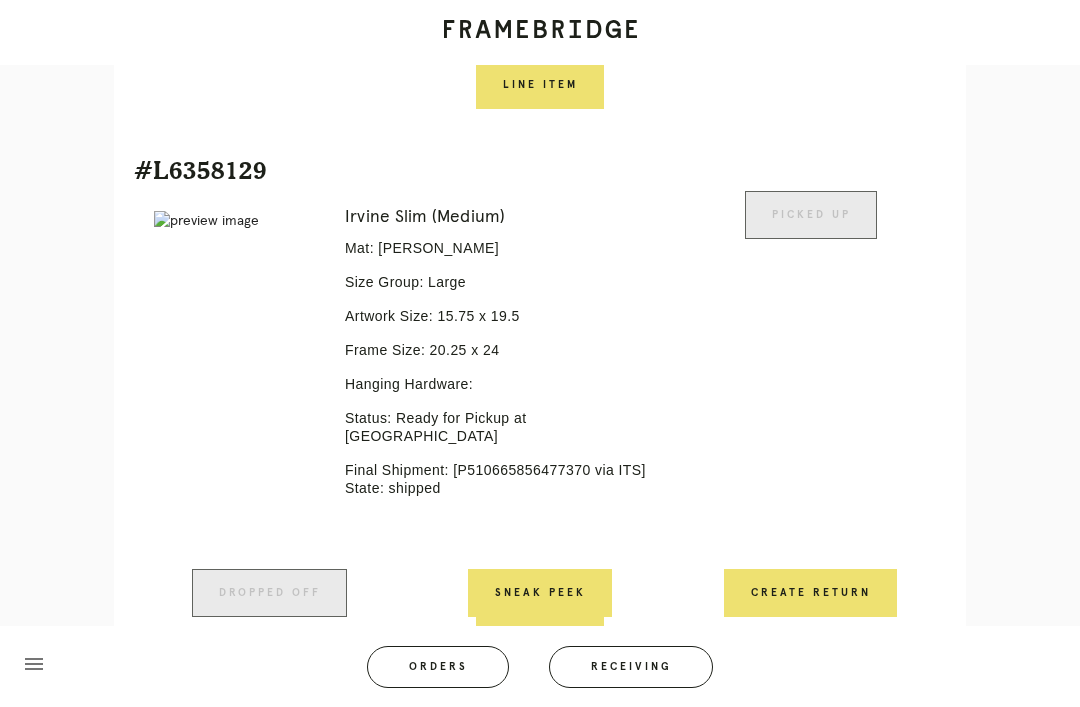 click on "Orders" at bounding box center [438, 667] 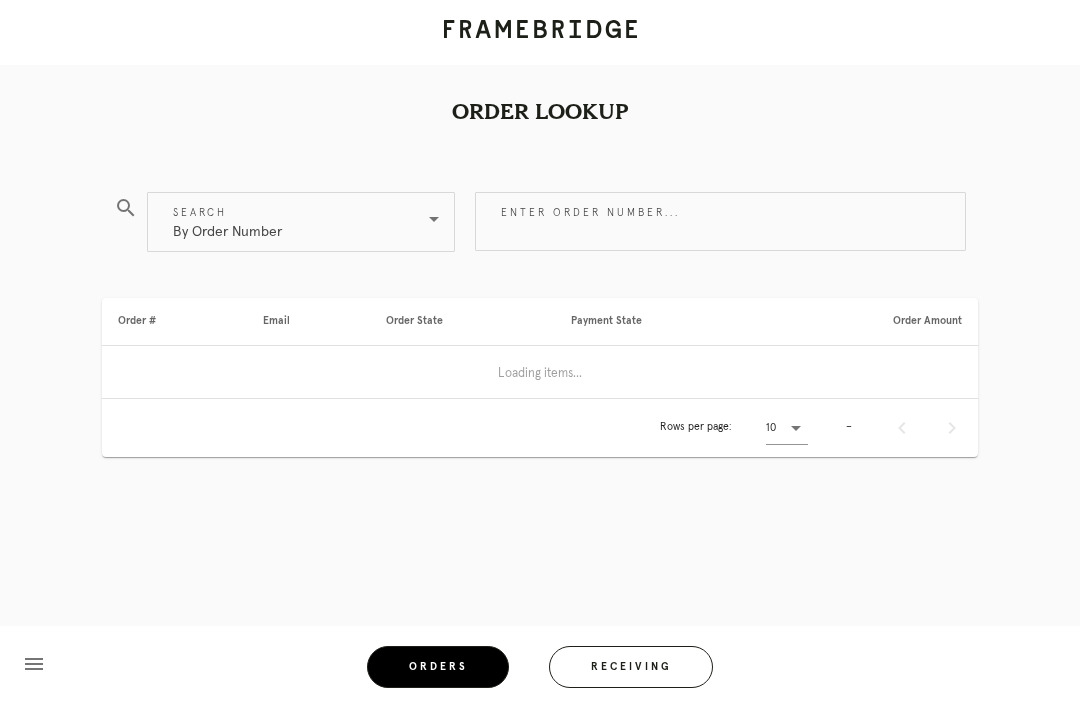 scroll, scrollTop: 0, scrollLeft: 0, axis: both 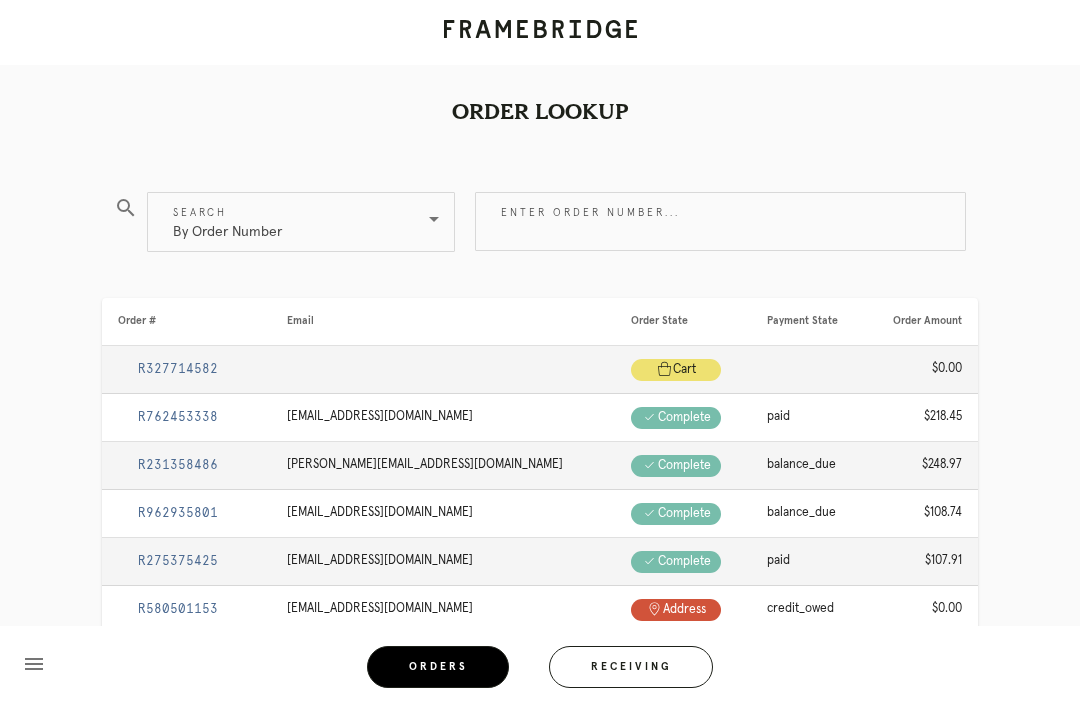 click on "Receiving" at bounding box center (631, 667) 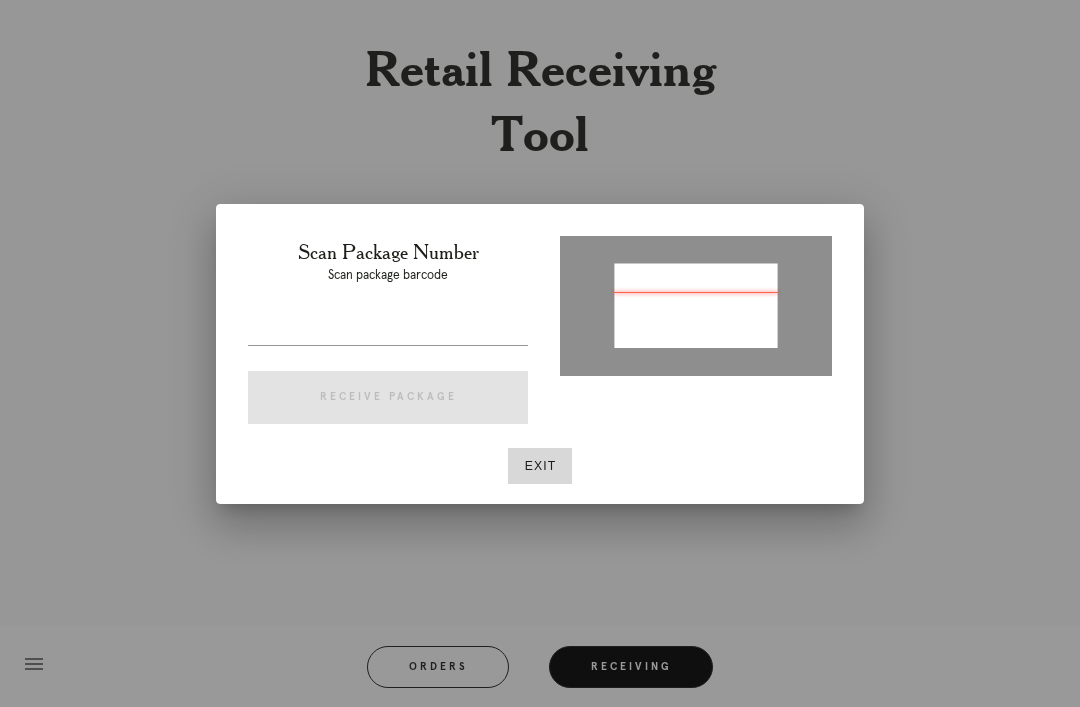 type on "P228464198140350" 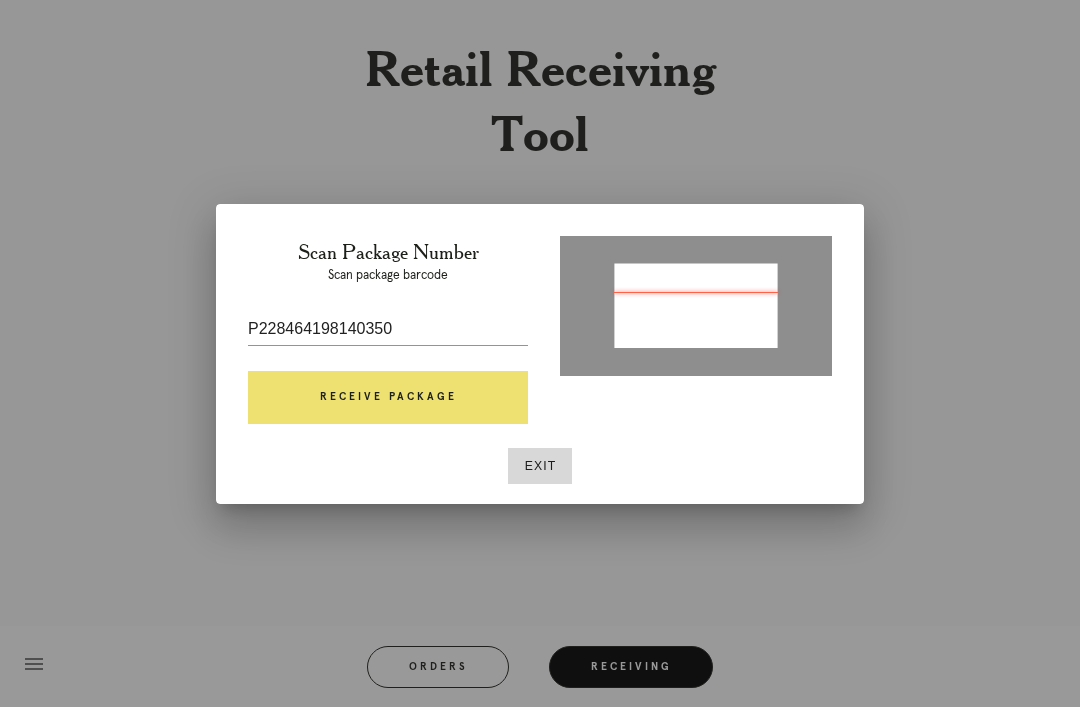 click on "Receive Package" at bounding box center (388, 398) 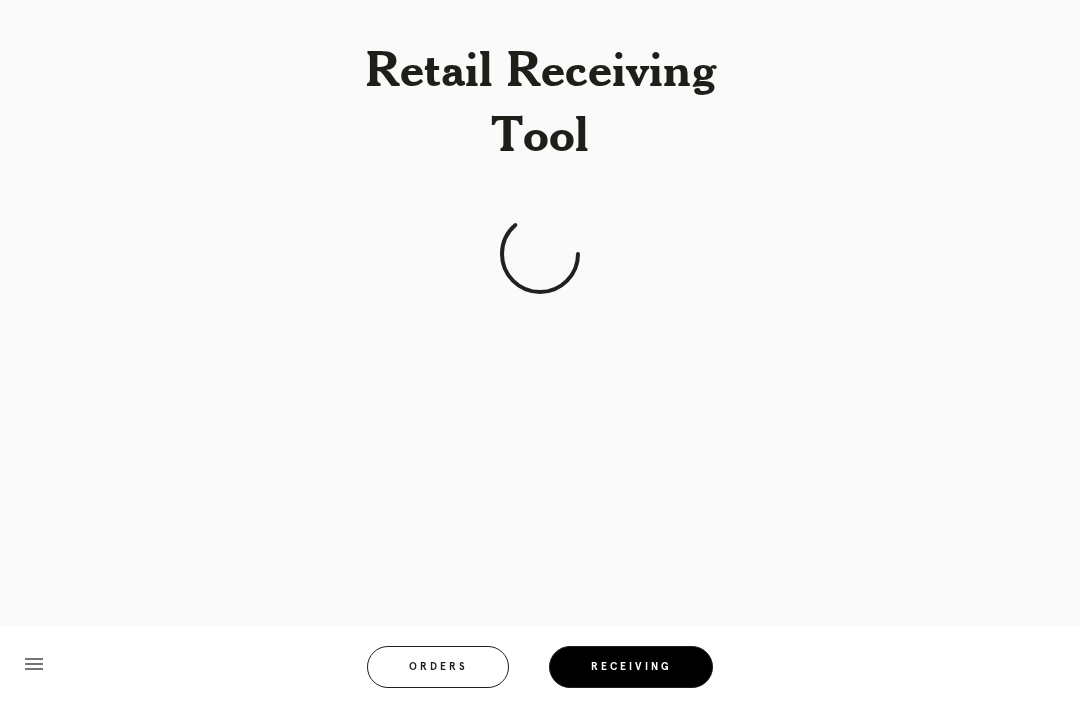 click on "Retail Receiving Tool
menu
Orders
Receiving
Logged in as:   margarita.varela@framebridge.com   Clarendon
Logout" at bounding box center [540, 353] 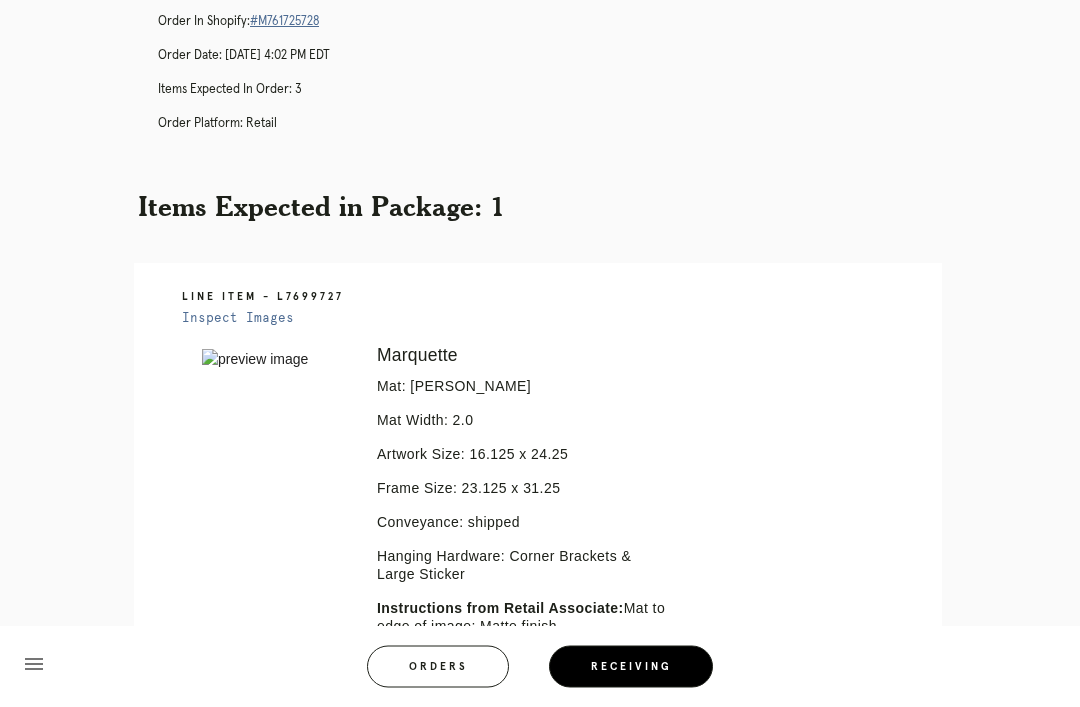 scroll, scrollTop: 0, scrollLeft: 0, axis: both 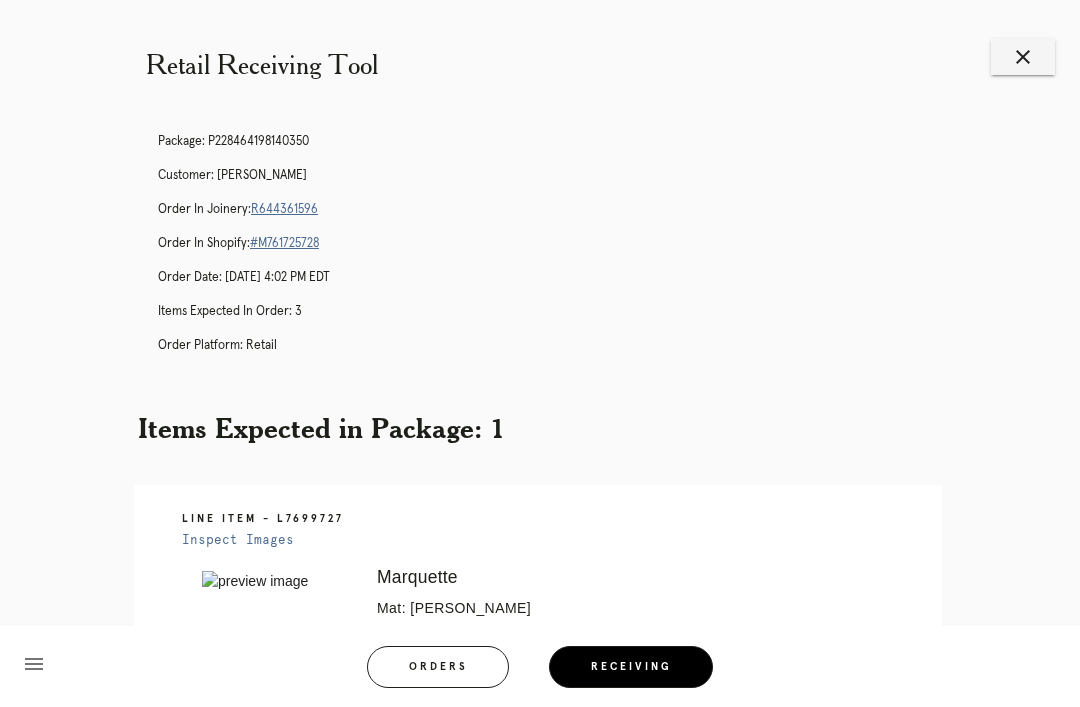 click on "R644361596" at bounding box center (284, 209) 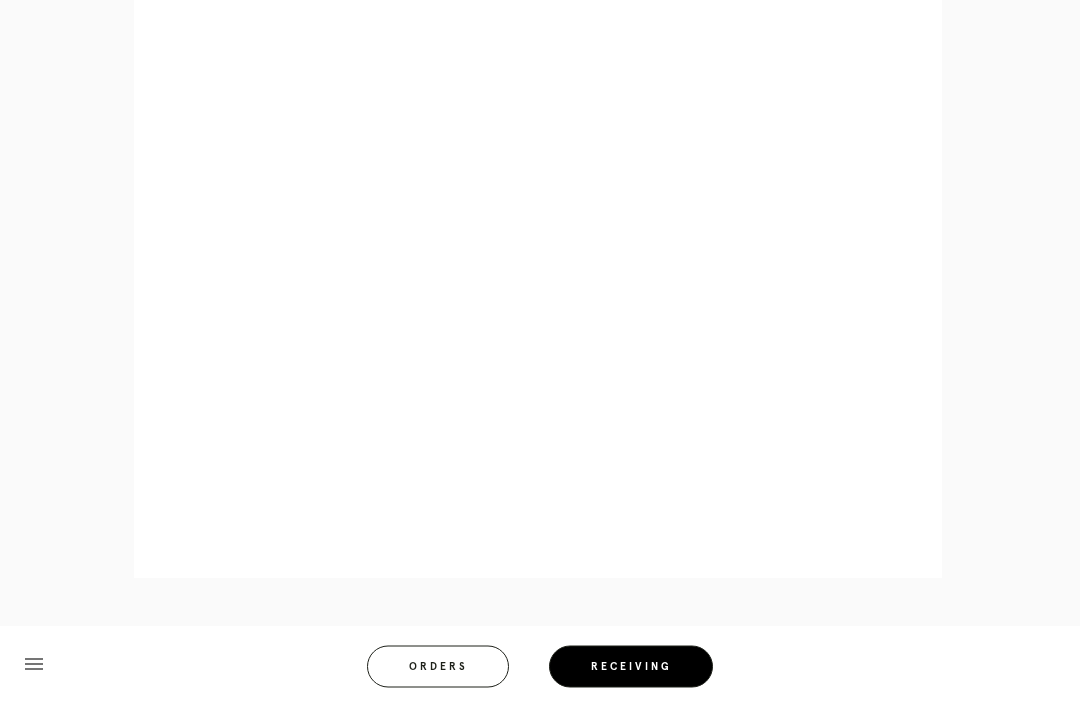scroll, scrollTop: 910, scrollLeft: 0, axis: vertical 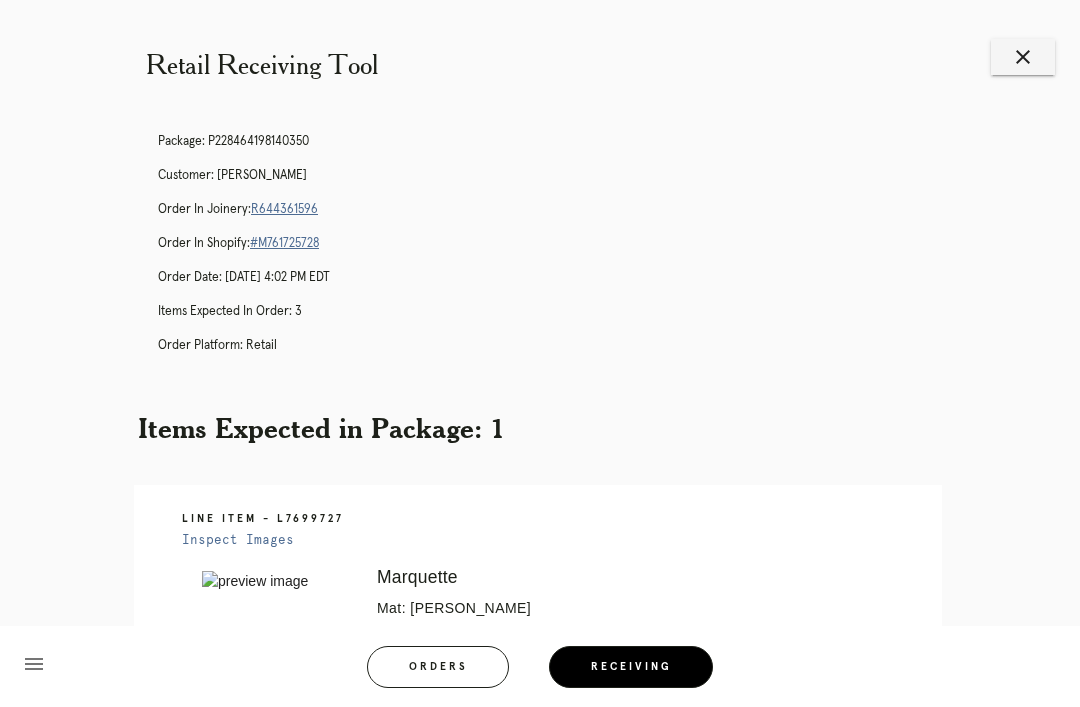 click on "close" at bounding box center [1023, 57] 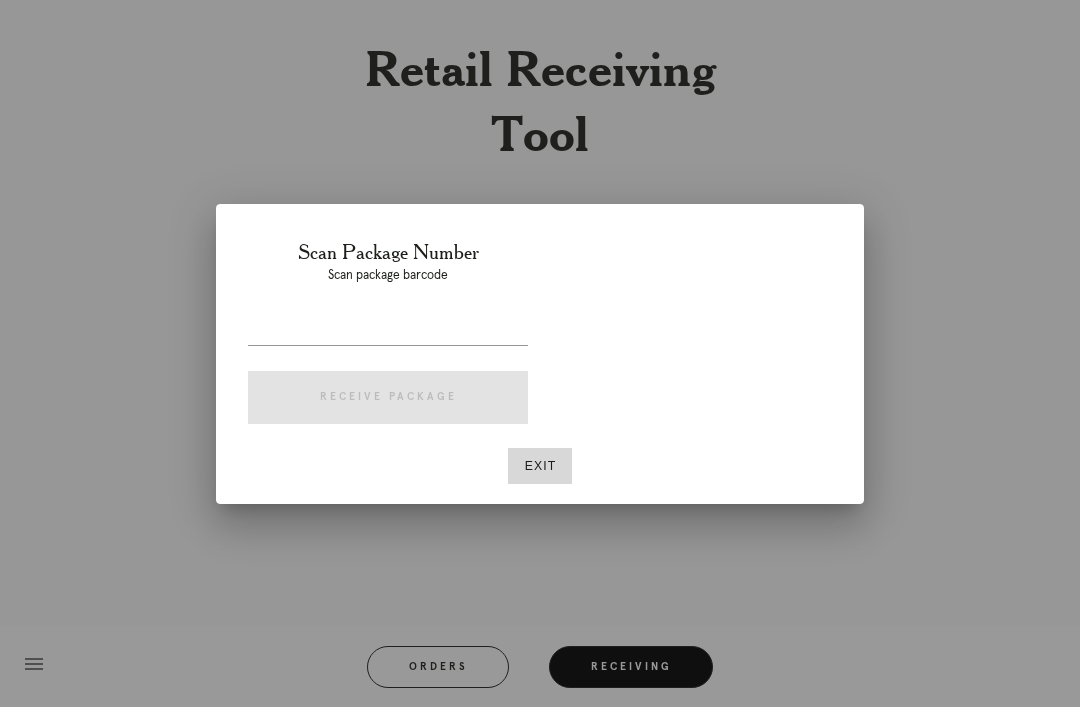 scroll, scrollTop: 0, scrollLeft: 0, axis: both 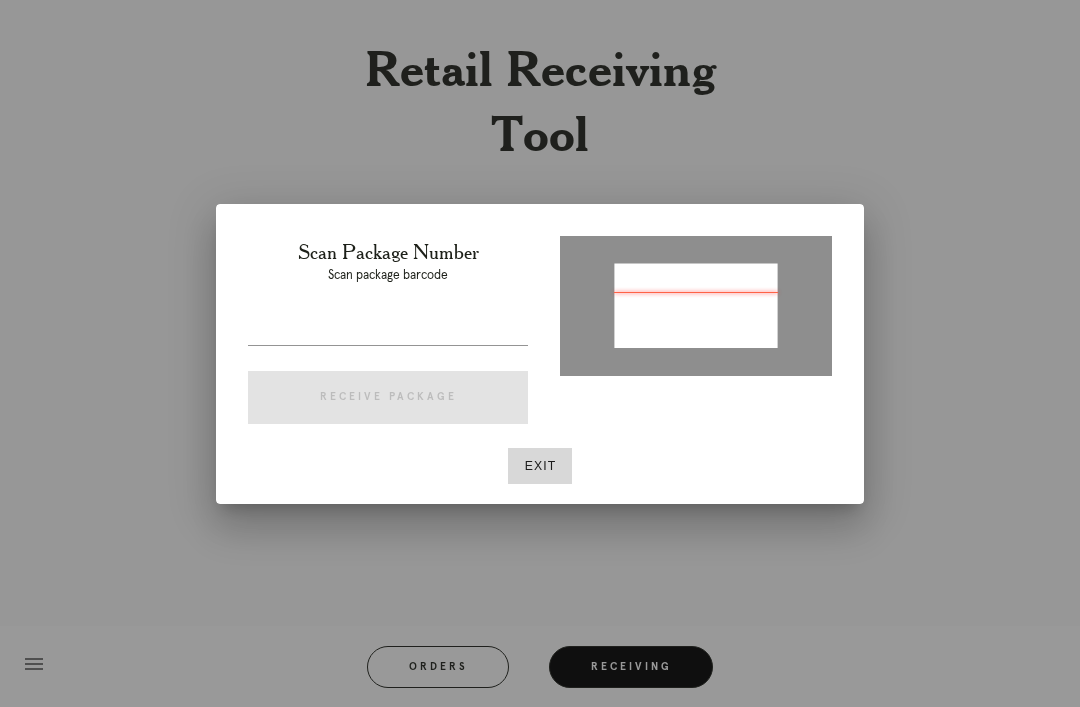 type on "P839494535695509" 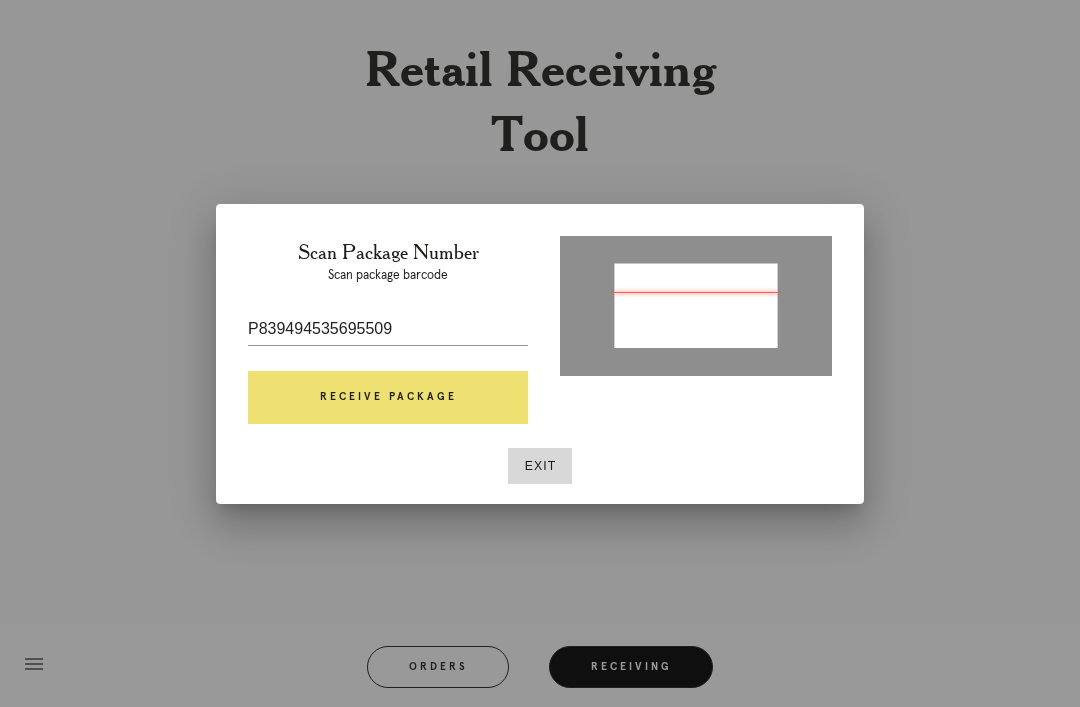 click on "Receive Package" at bounding box center (388, 398) 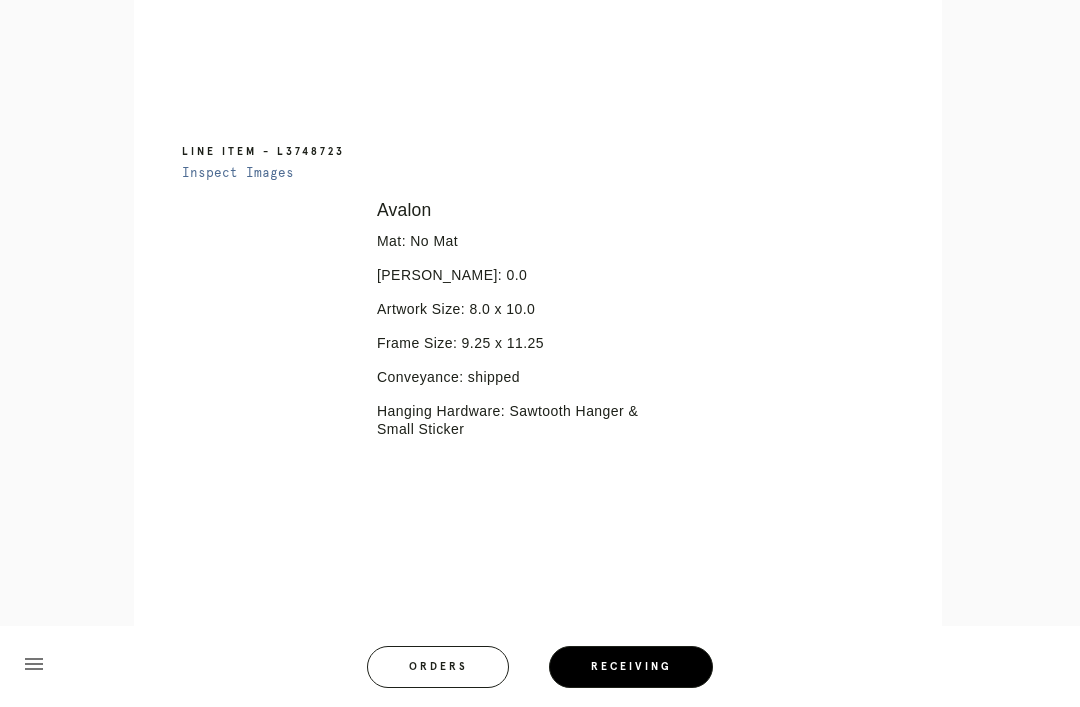 scroll, scrollTop: 906, scrollLeft: 0, axis: vertical 